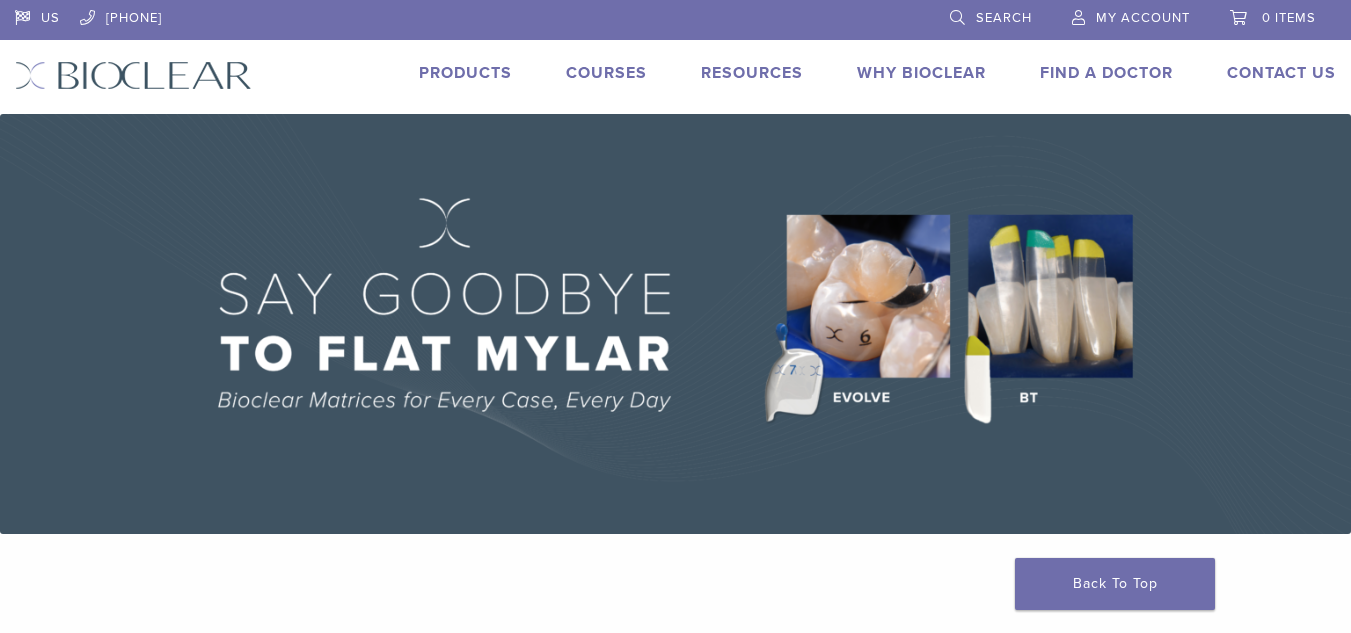 scroll, scrollTop: 0, scrollLeft: 0, axis: both 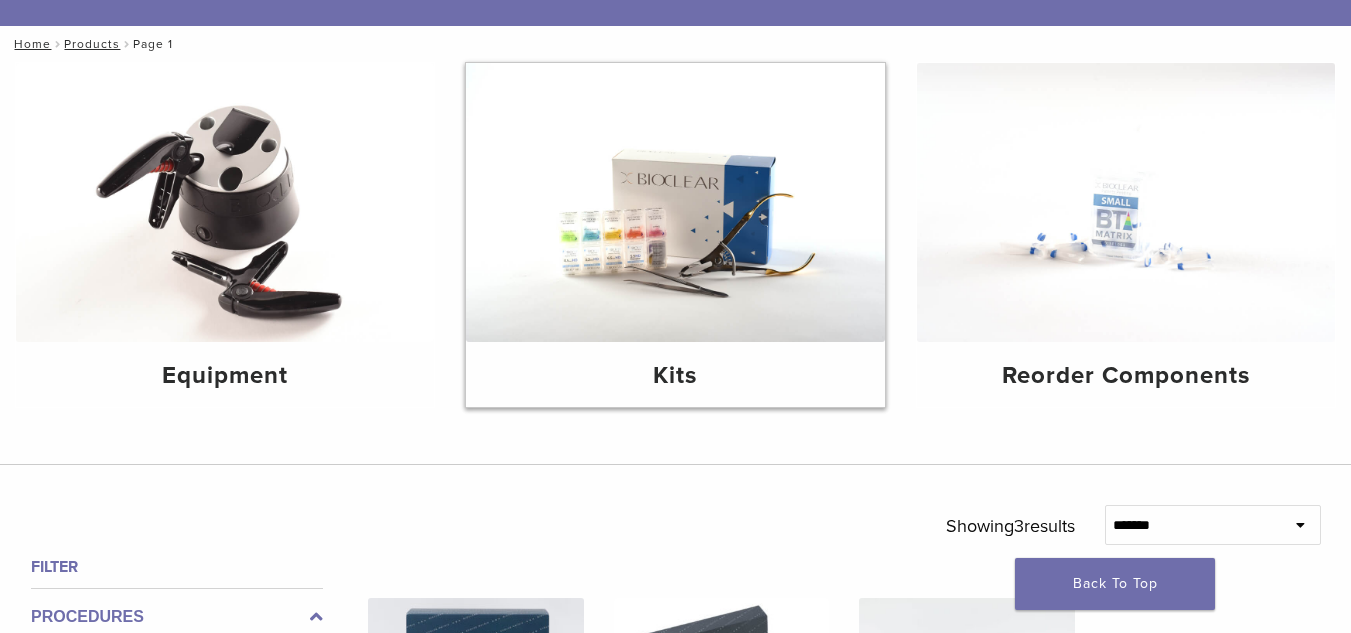 click at bounding box center (675, 202) 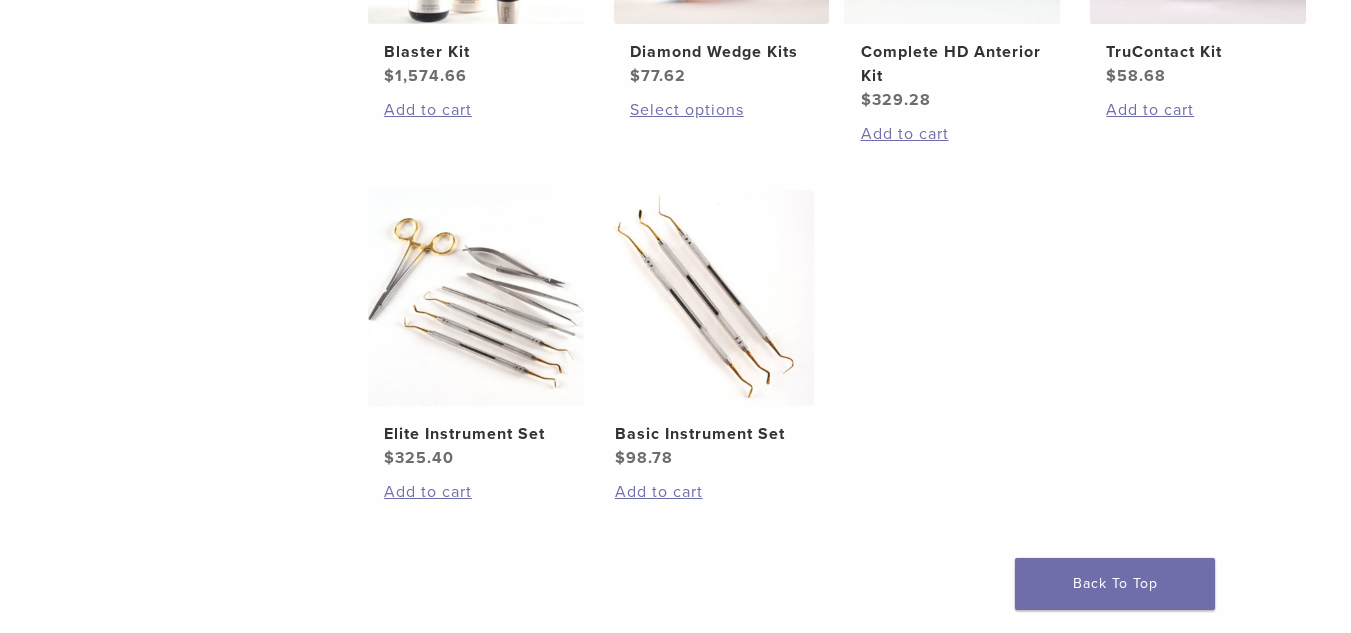 scroll, scrollTop: 1100, scrollLeft: 0, axis: vertical 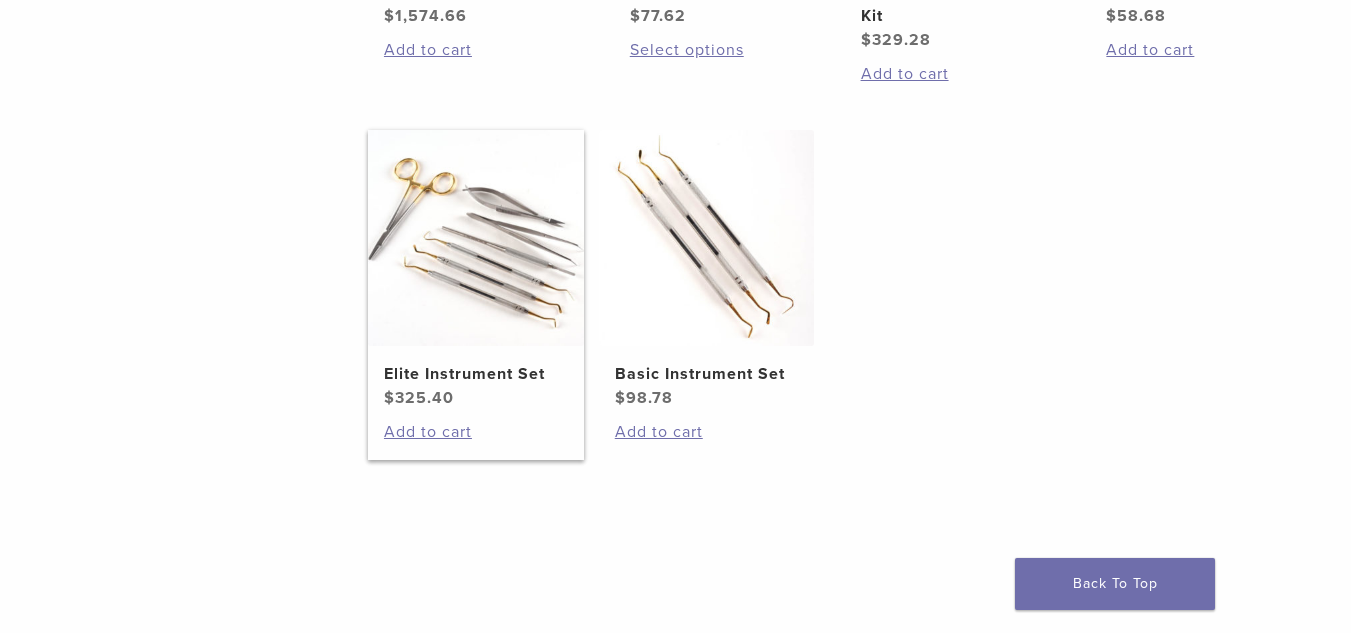 click at bounding box center [476, 238] 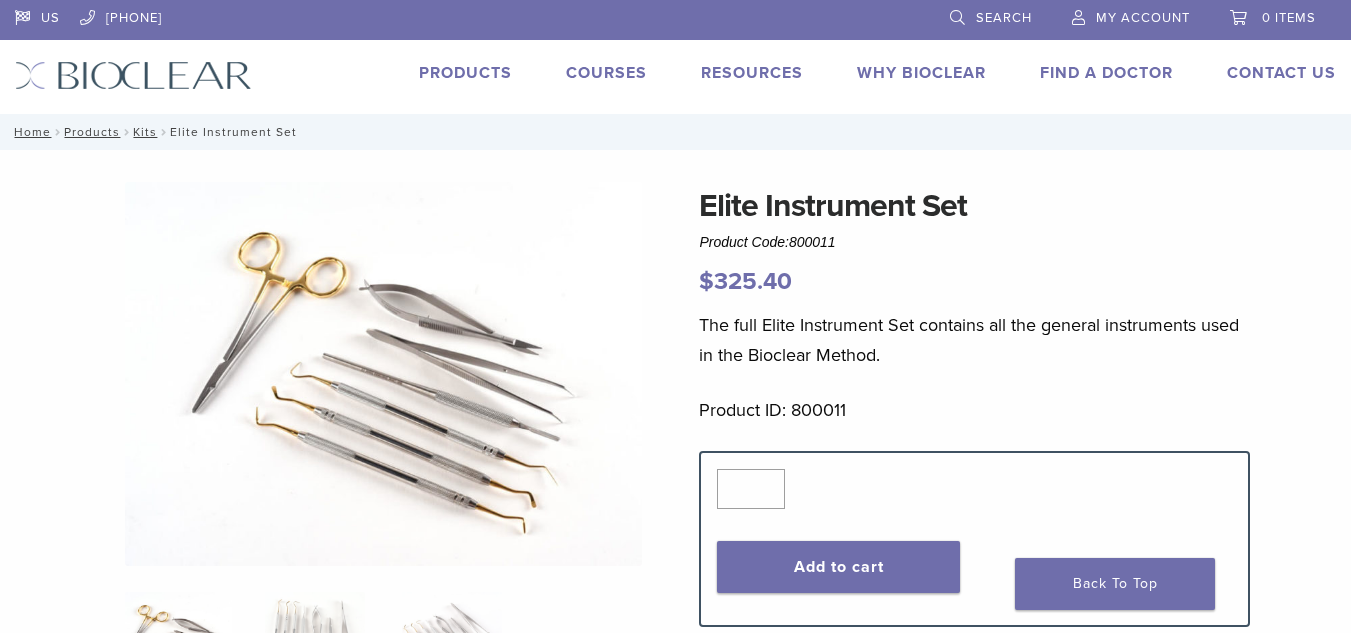 scroll, scrollTop: 0, scrollLeft: 0, axis: both 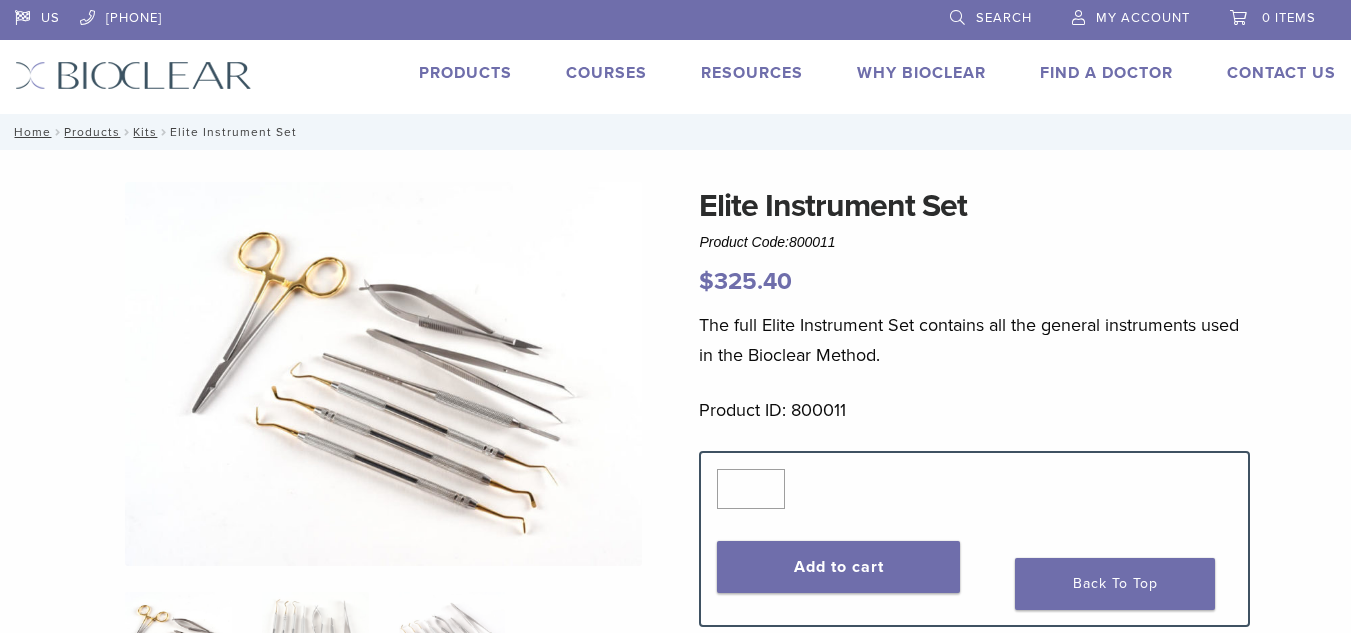 click at bounding box center (383, 374) 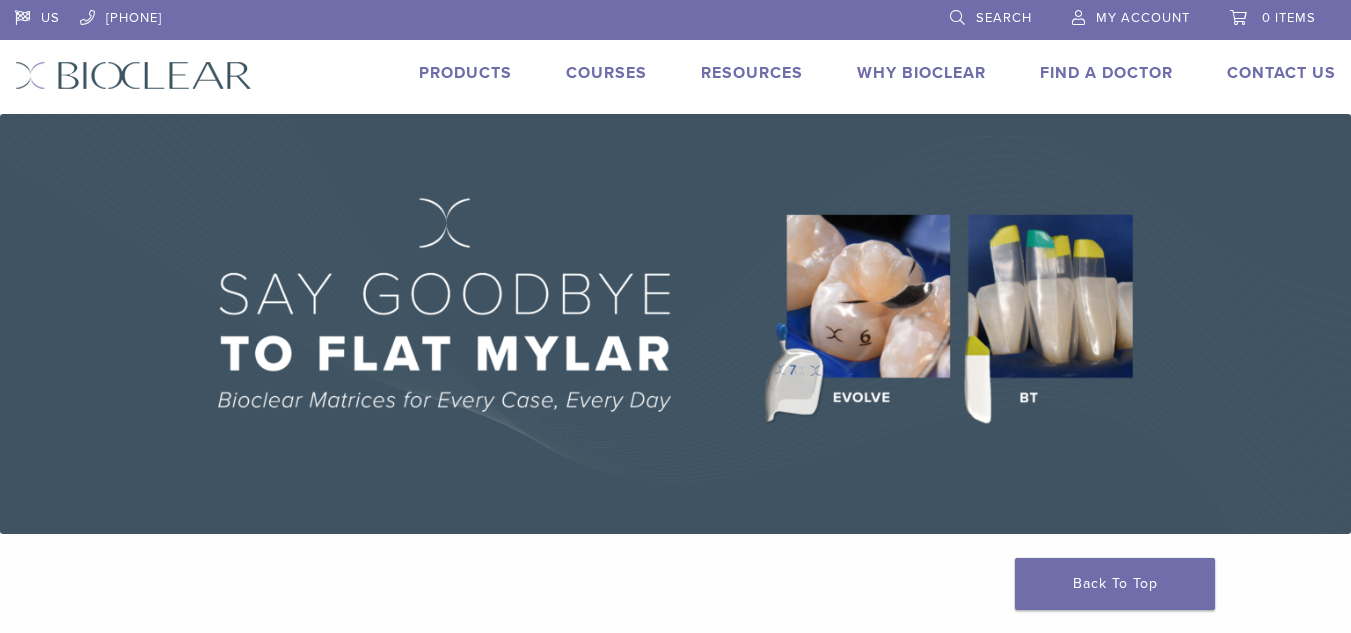 scroll, scrollTop: 0, scrollLeft: 0, axis: both 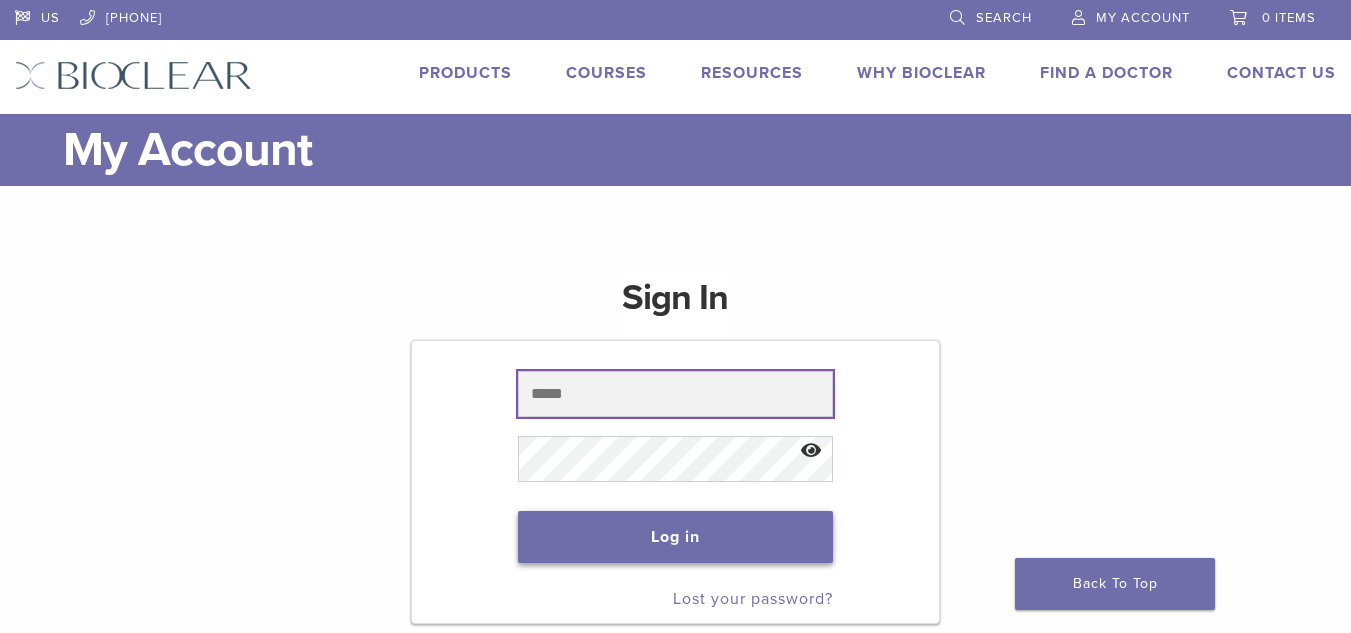 type on "**********" 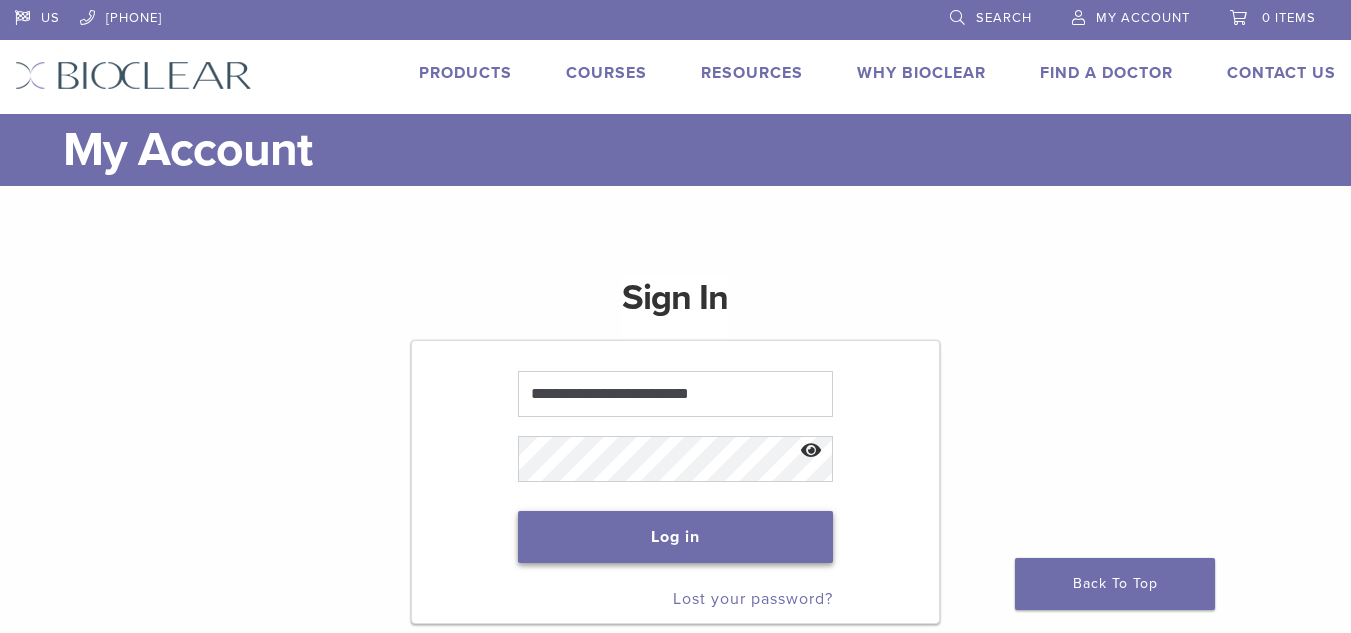 click on "Log in" at bounding box center (676, 537) 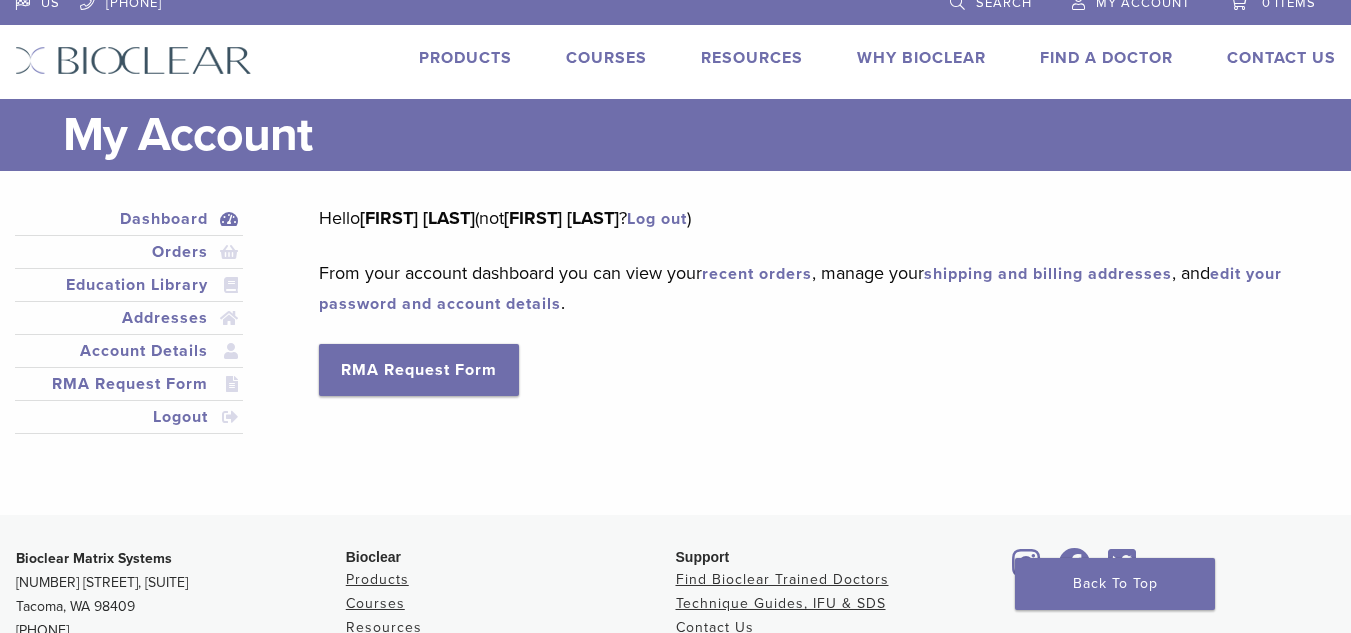 scroll, scrollTop: 0, scrollLeft: 0, axis: both 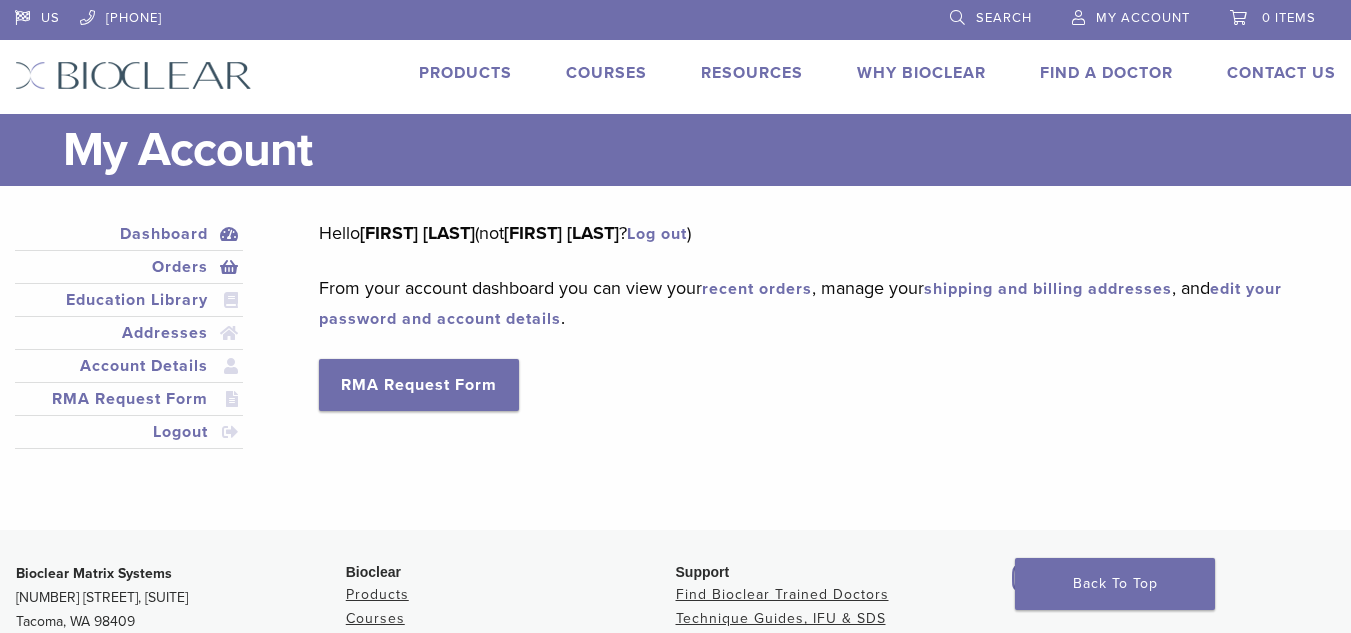 click on "Orders" at bounding box center [129, 267] 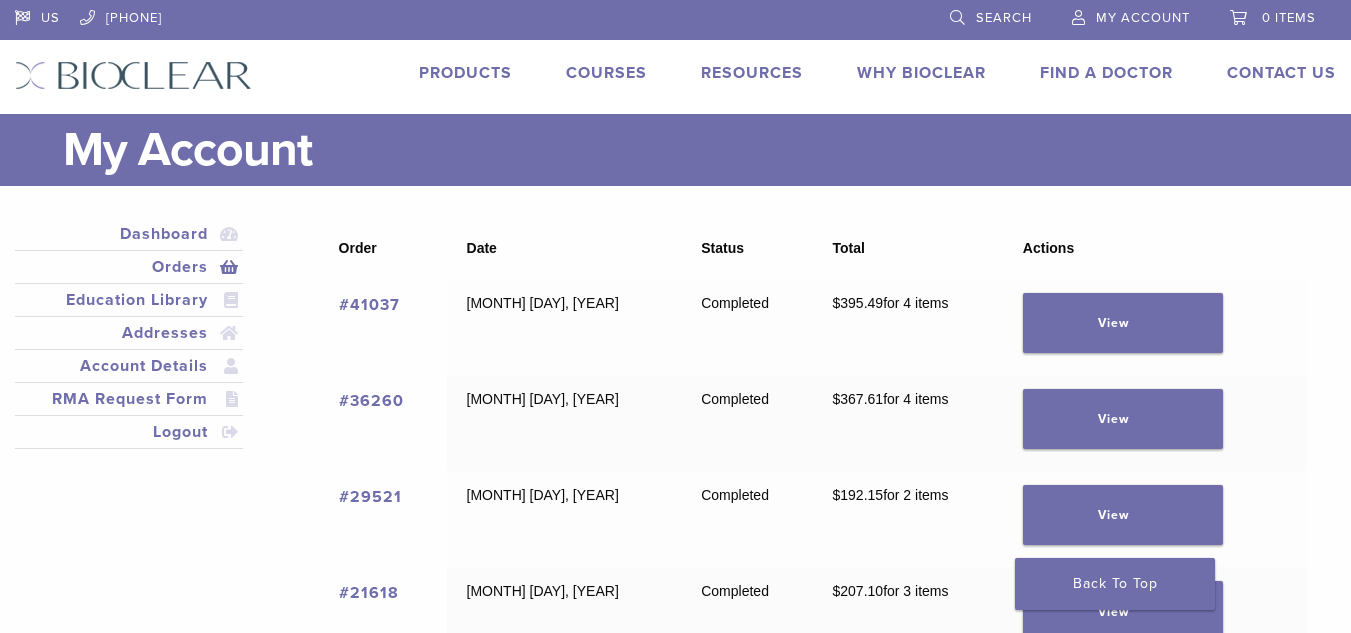 scroll, scrollTop: 0, scrollLeft: 0, axis: both 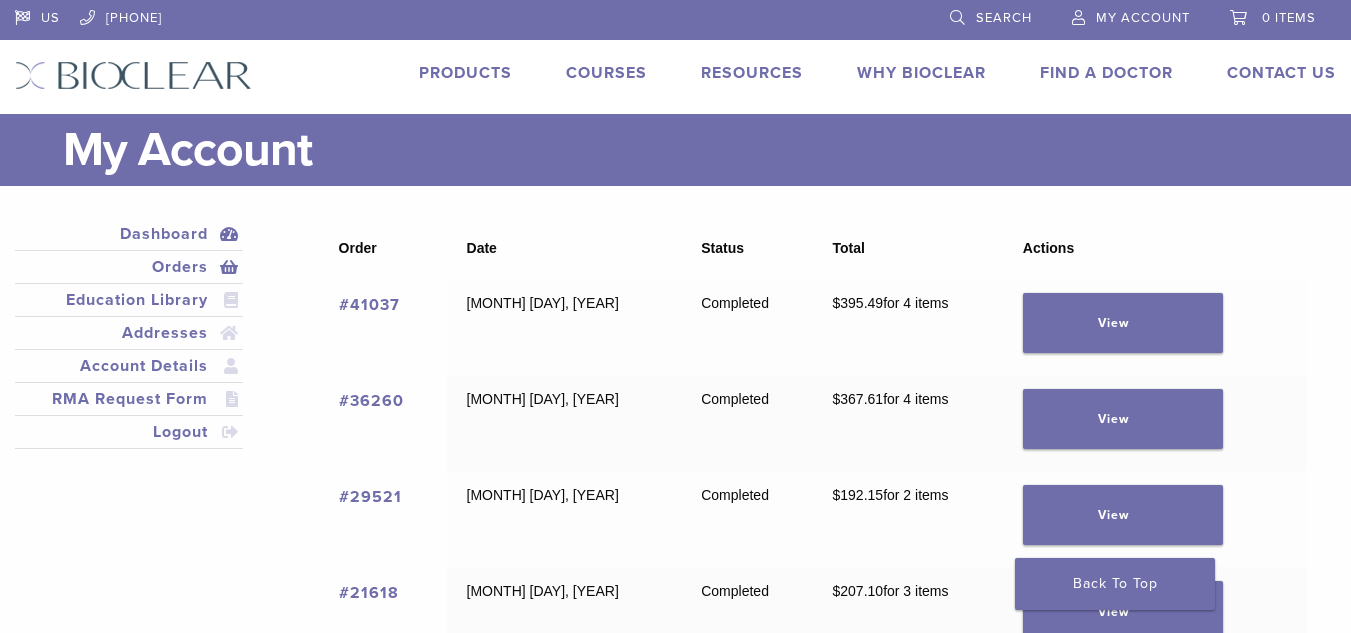 click on "Dashboard" at bounding box center (129, 234) 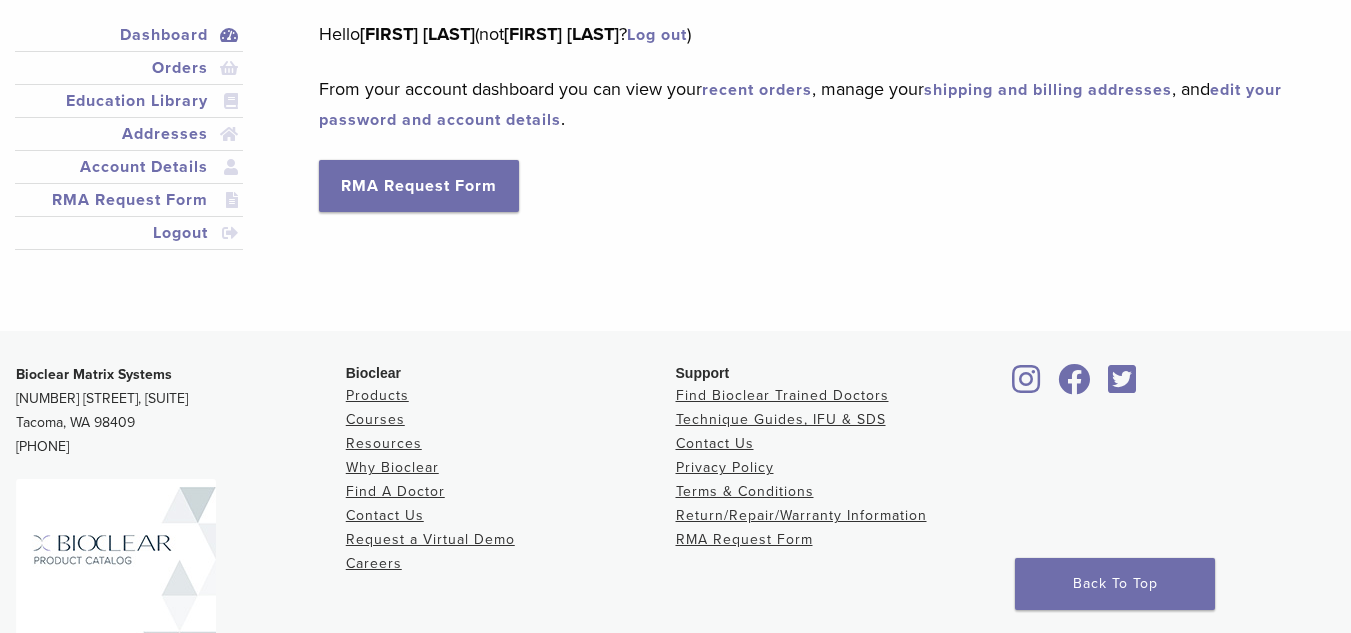 scroll, scrollTop: 0, scrollLeft: 0, axis: both 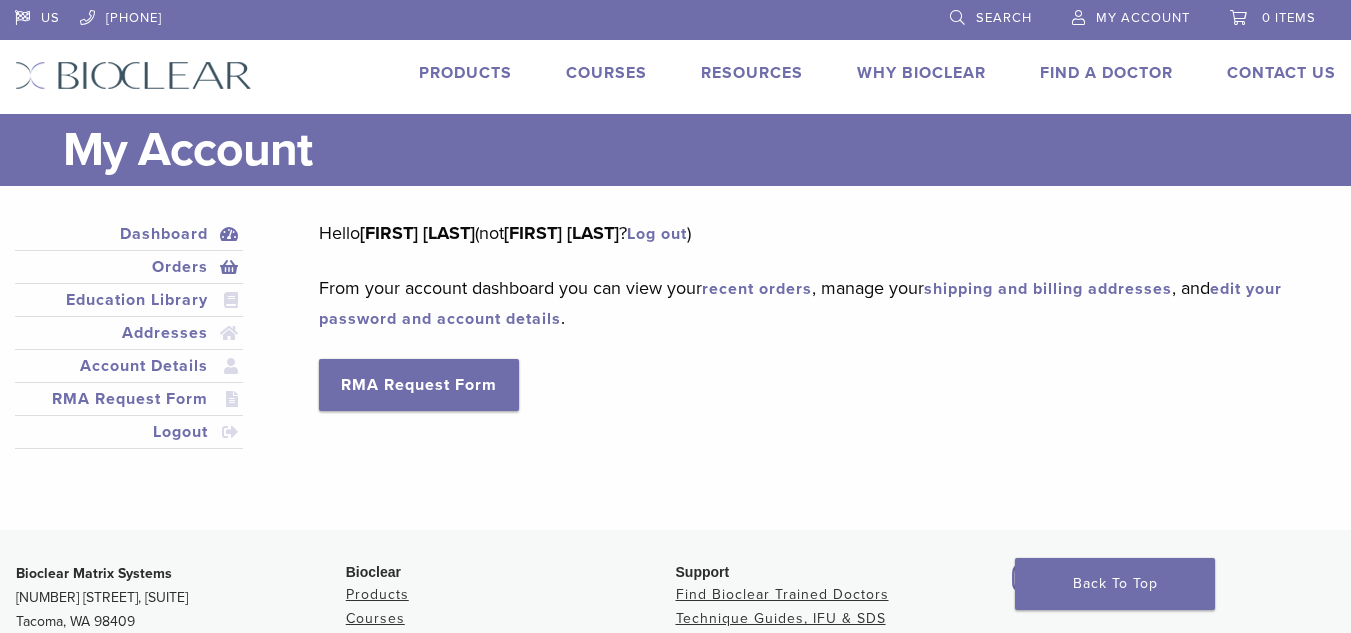 click on "Orders" at bounding box center (129, 267) 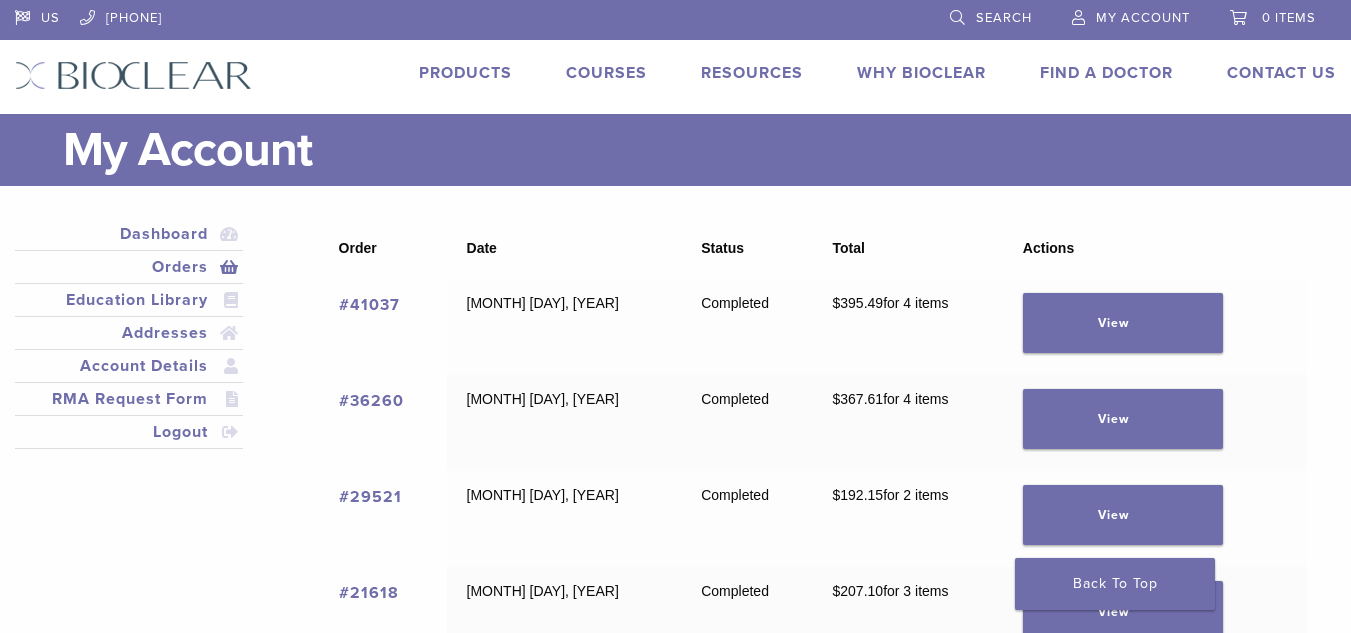 scroll, scrollTop: 0, scrollLeft: 0, axis: both 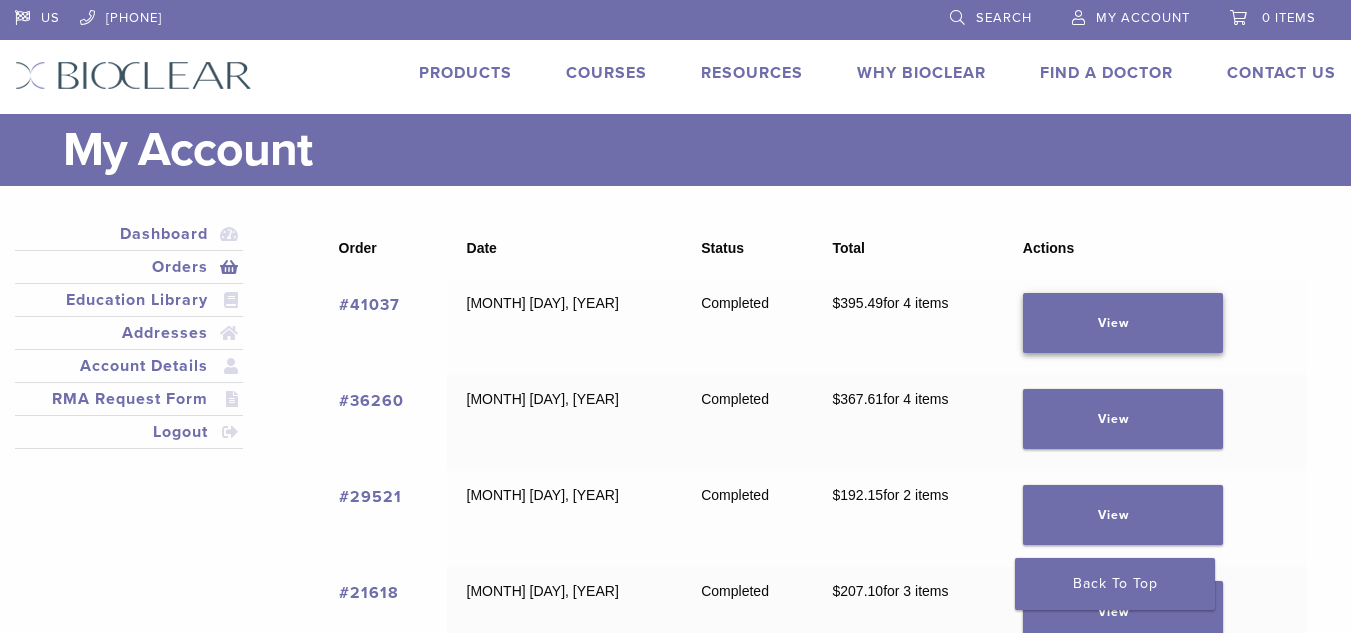 click on "View" at bounding box center (1123, 323) 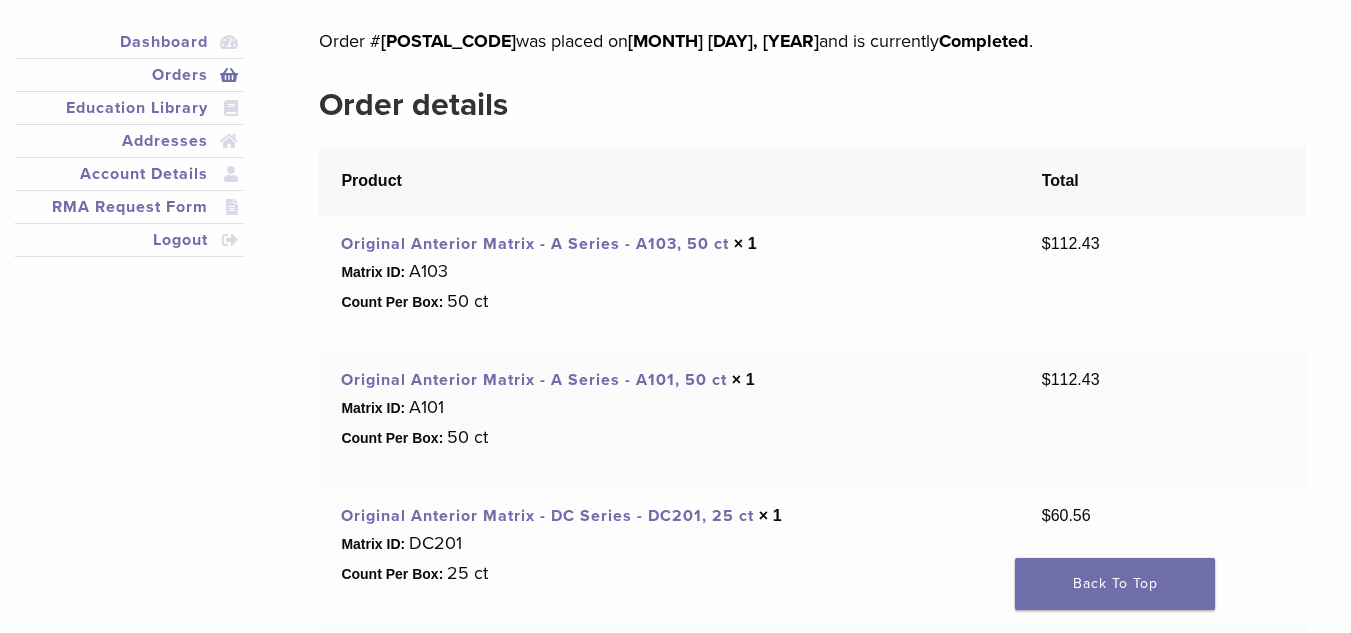 scroll, scrollTop: 200, scrollLeft: 0, axis: vertical 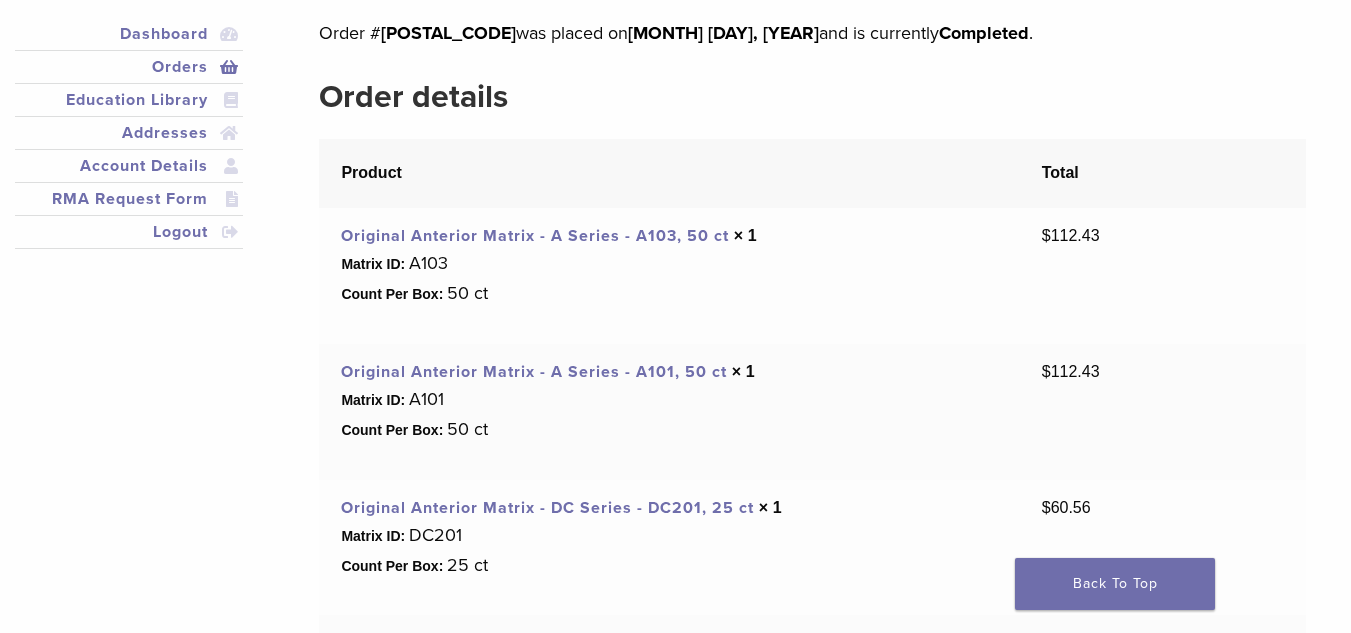 click on "Original Anterior Matrix - A Series - A103, 50 ct" at bounding box center [535, 236] 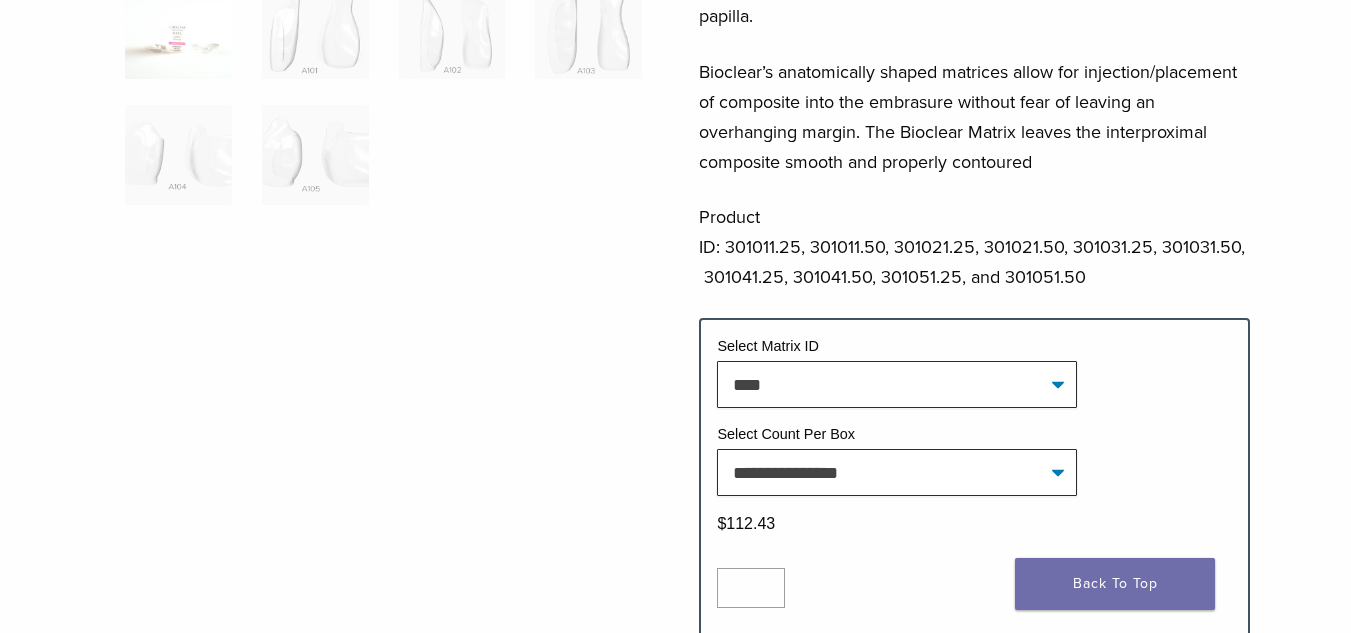 scroll, scrollTop: 600, scrollLeft: 0, axis: vertical 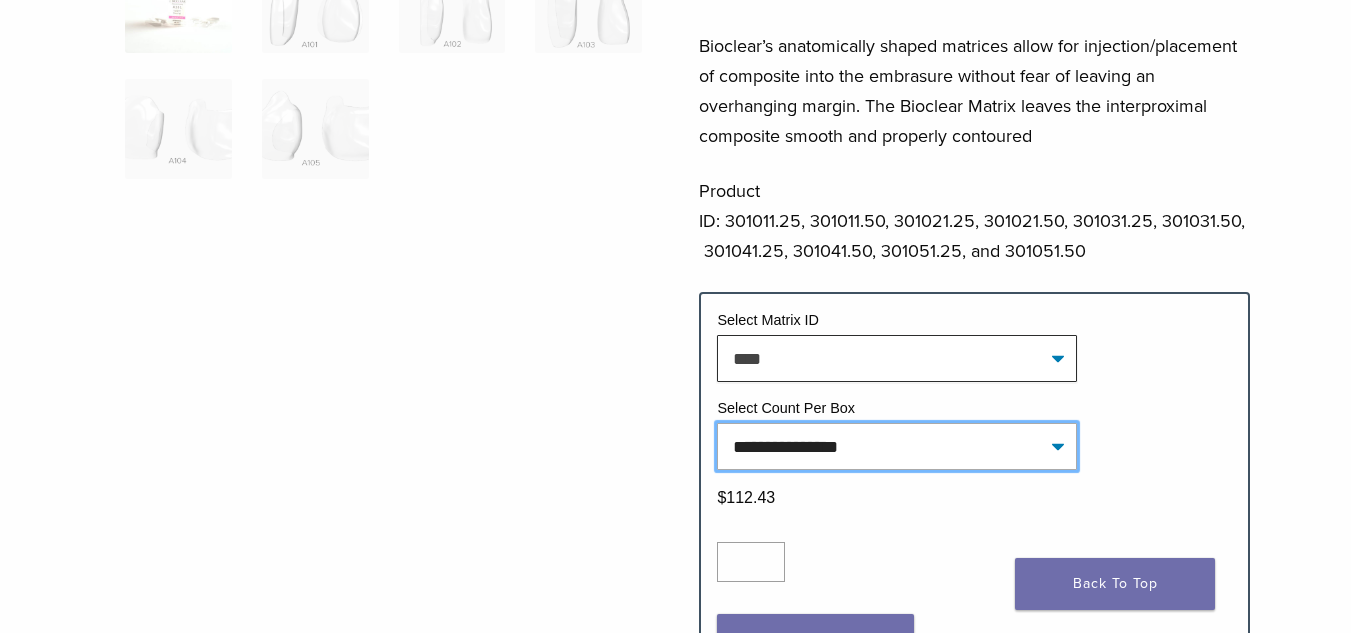 click on "**********" 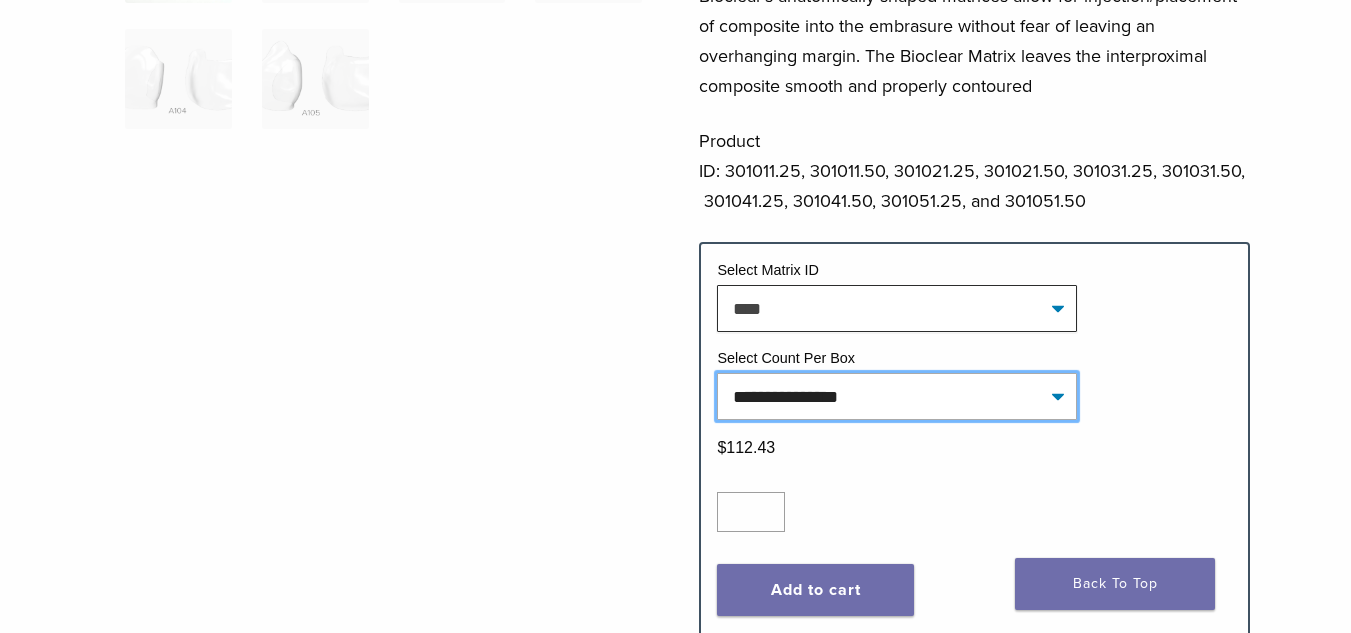 scroll, scrollTop: 700, scrollLeft: 0, axis: vertical 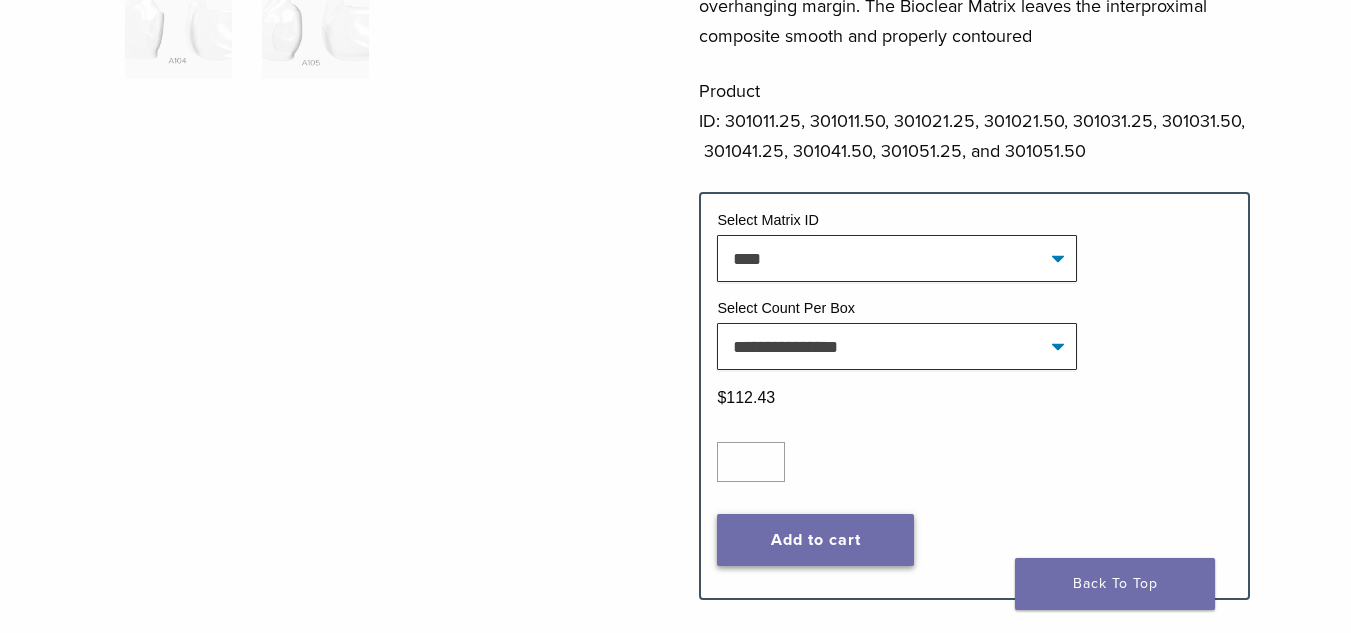 click on "Add to cart" 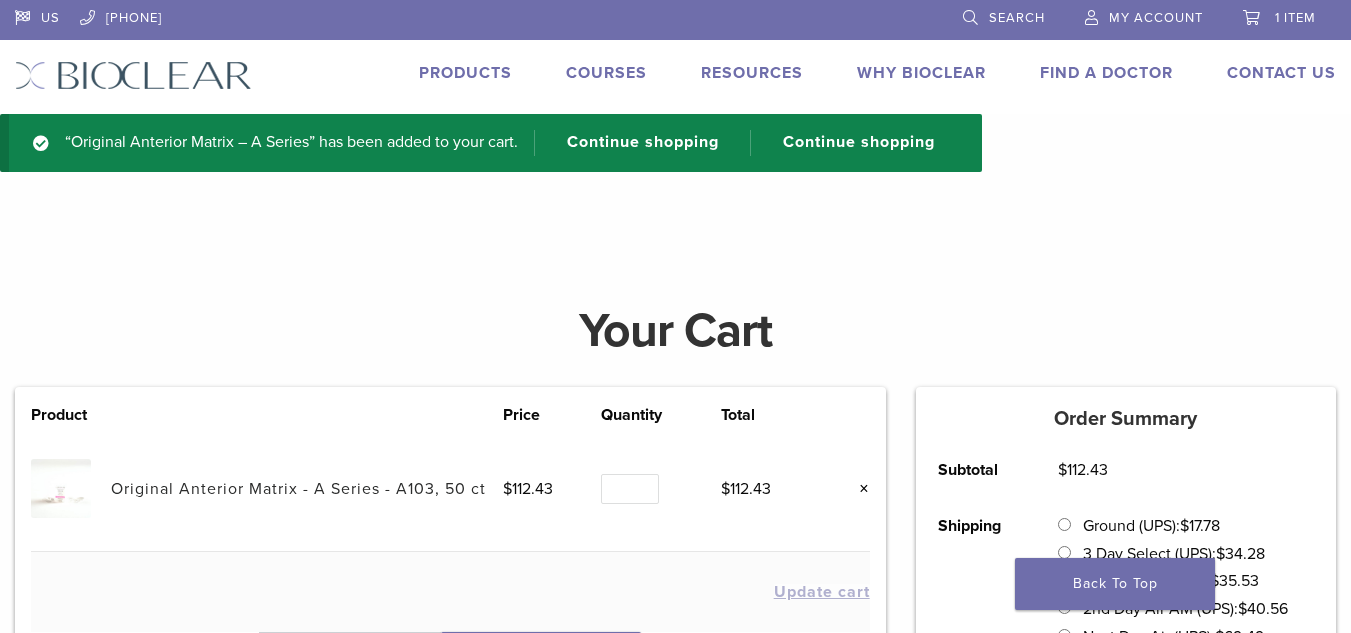 scroll, scrollTop: 0, scrollLeft: 0, axis: both 